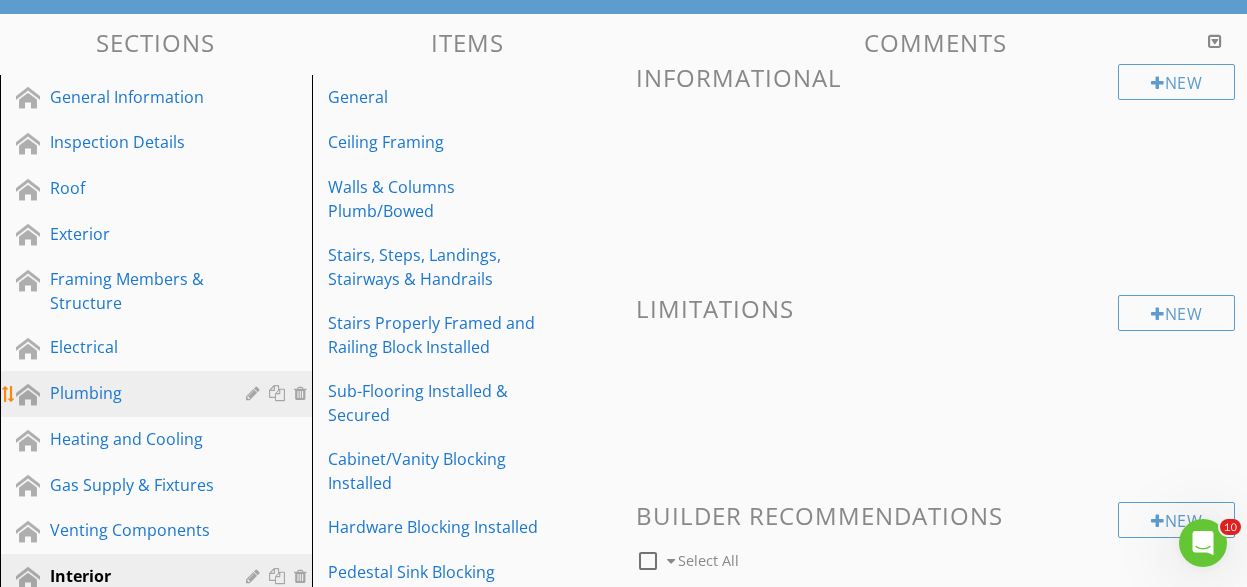 scroll, scrollTop: 0, scrollLeft: 0, axis: both 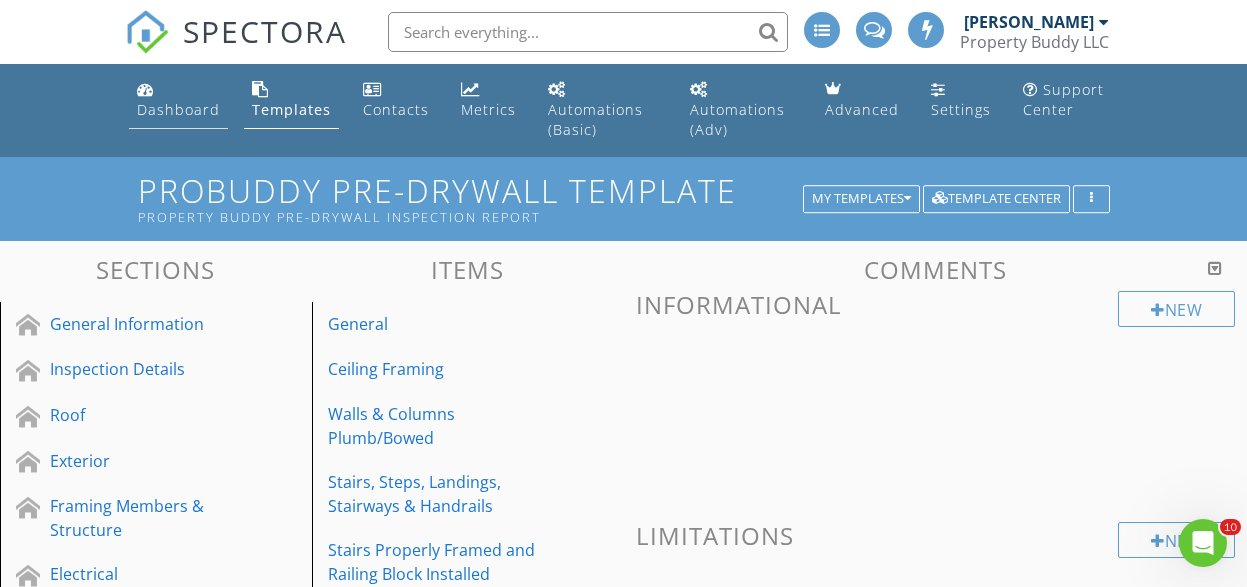 click on "Dashboard" at bounding box center [178, 109] 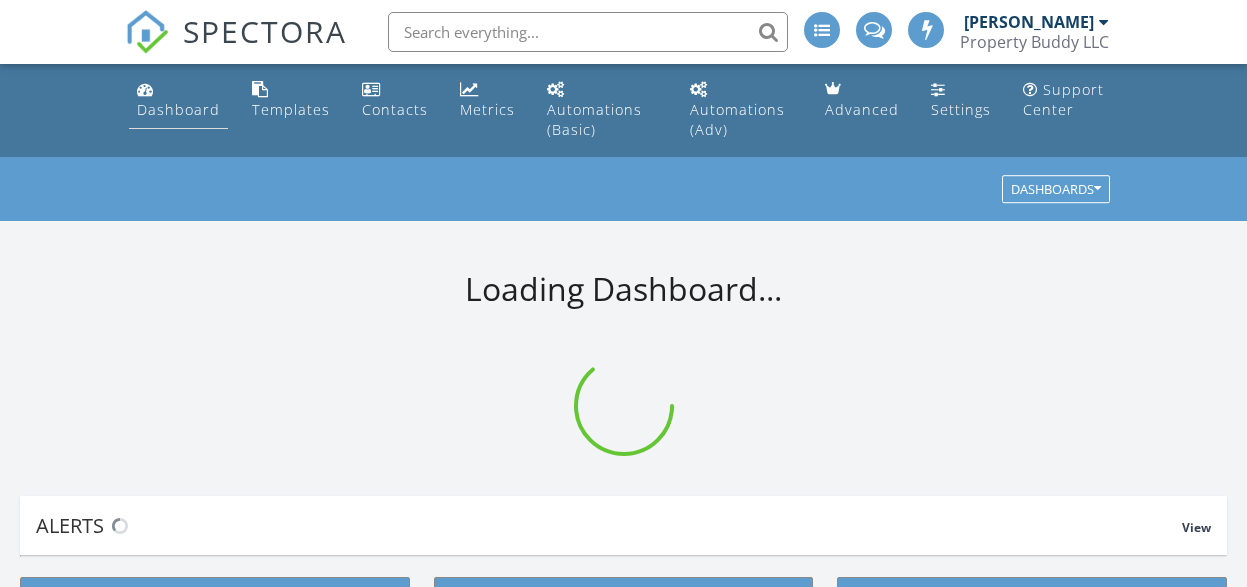 scroll, scrollTop: 0, scrollLeft: 0, axis: both 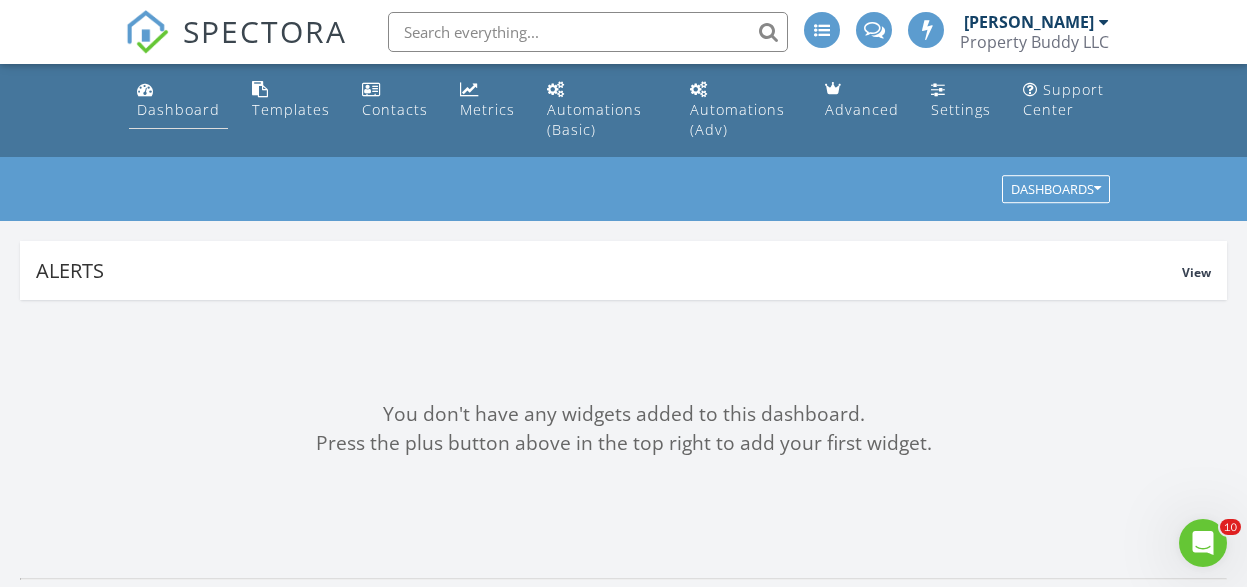 click on "Dashboard" at bounding box center [178, 109] 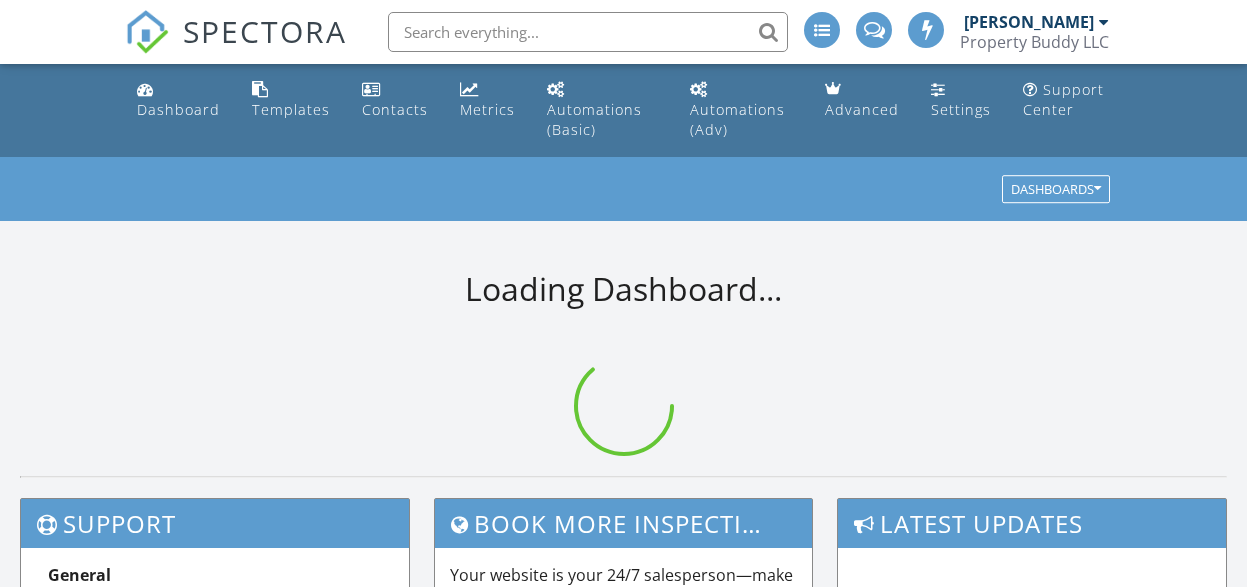 scroll, scrollTop: 0, scrollLeft: 0, axis: both 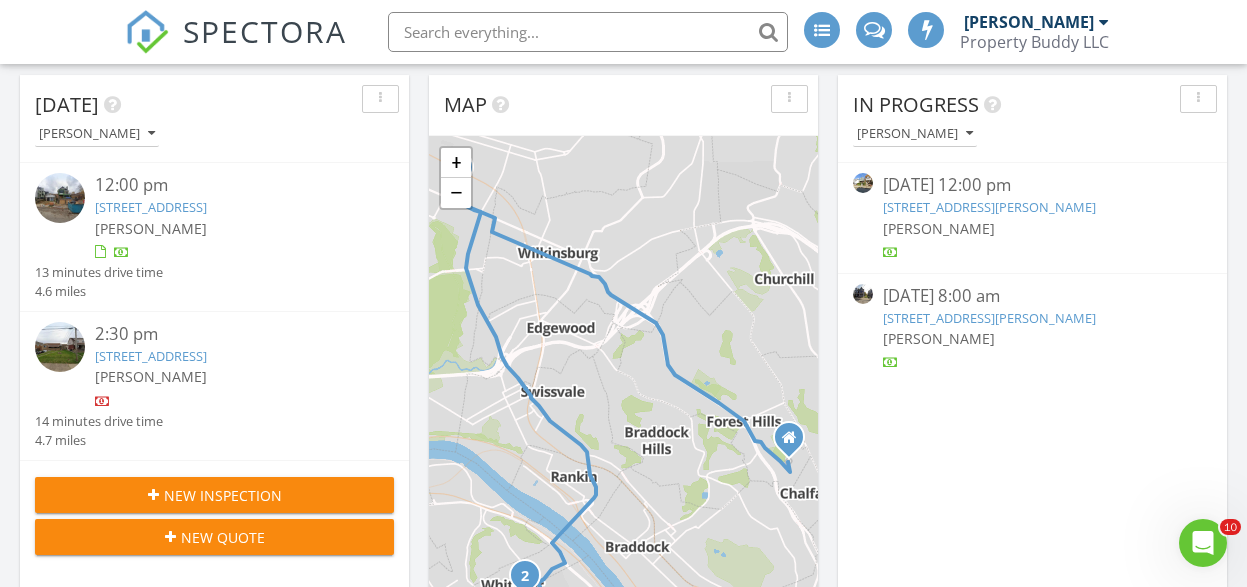click on "211 N Lexington St, Pittsburgh, PA 15208" at bounding box center (151, 207) 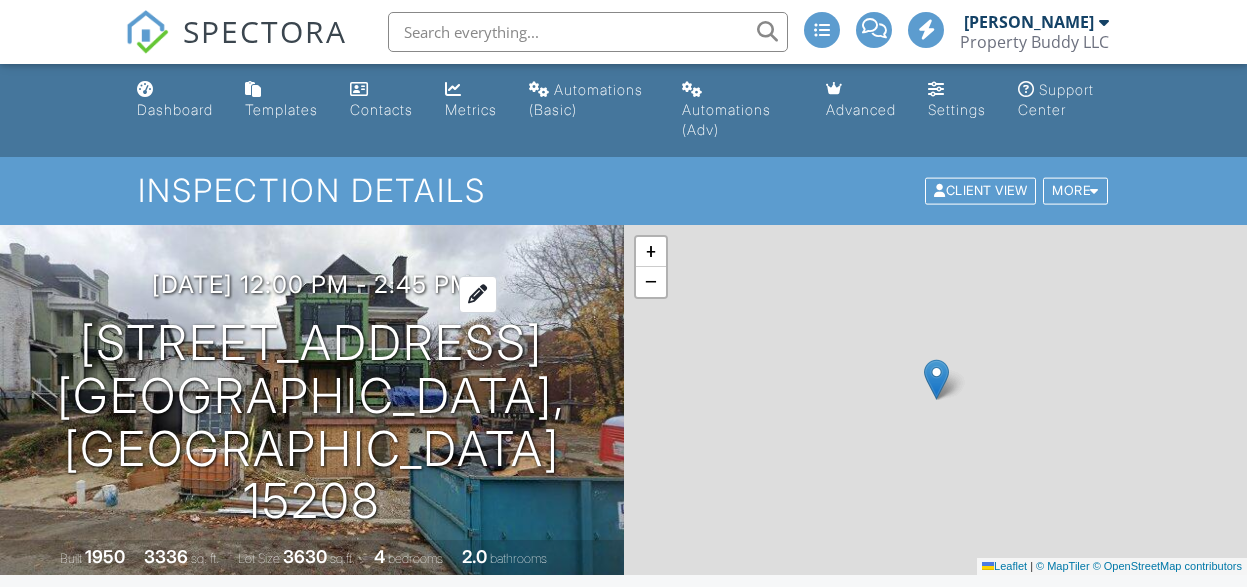 scroll, scrollTop: 0, scrollLeft: 0, axis: both 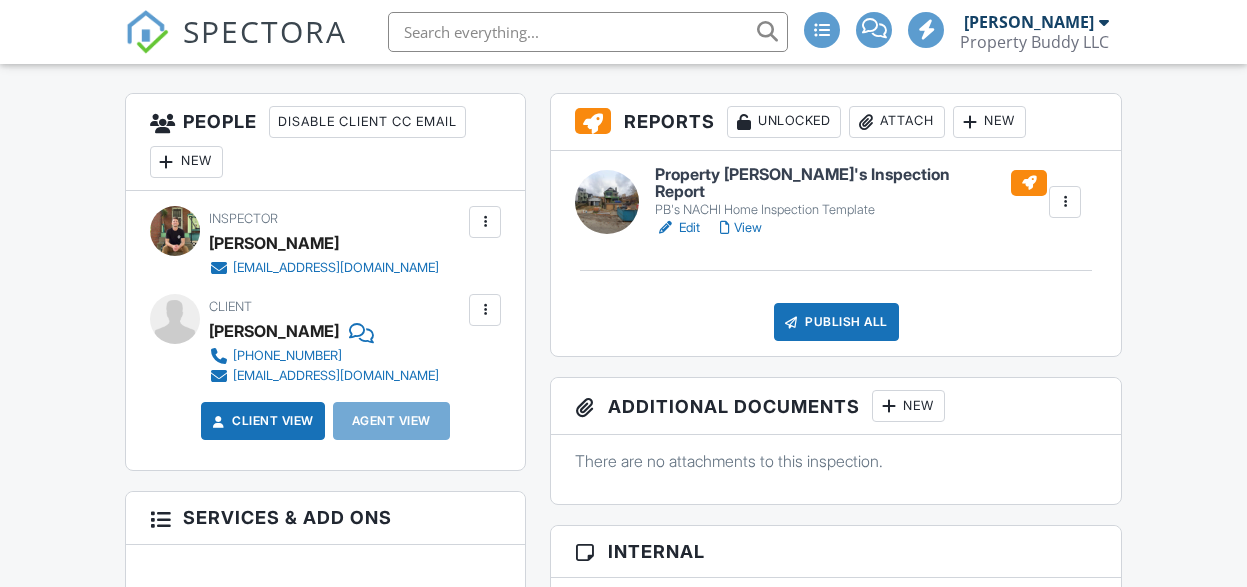 click on "Edit" at bounding box center [677, 228] 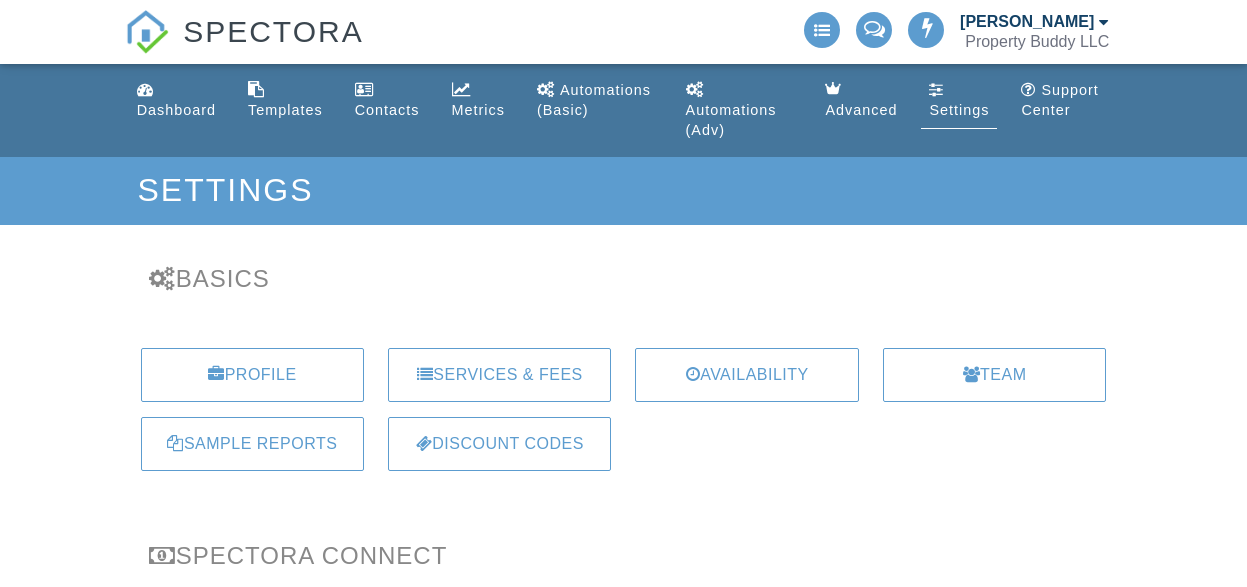 scroll, scrollTop: 0, scrollLeft: 0, axis: both 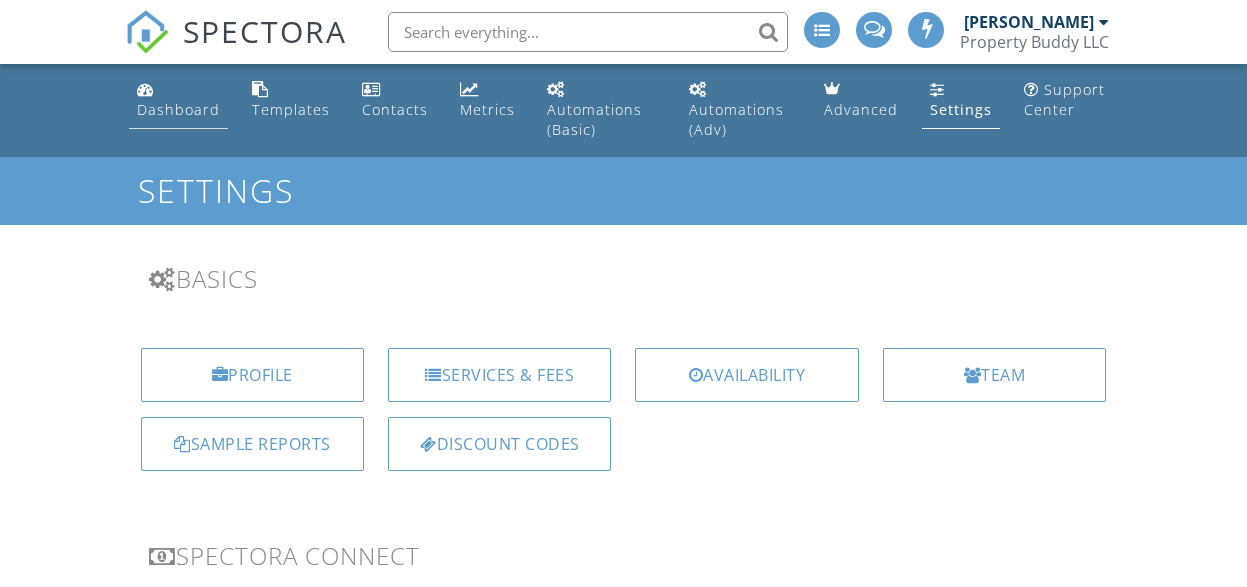 click on "Dashboard" at bounding box center [178, 100] 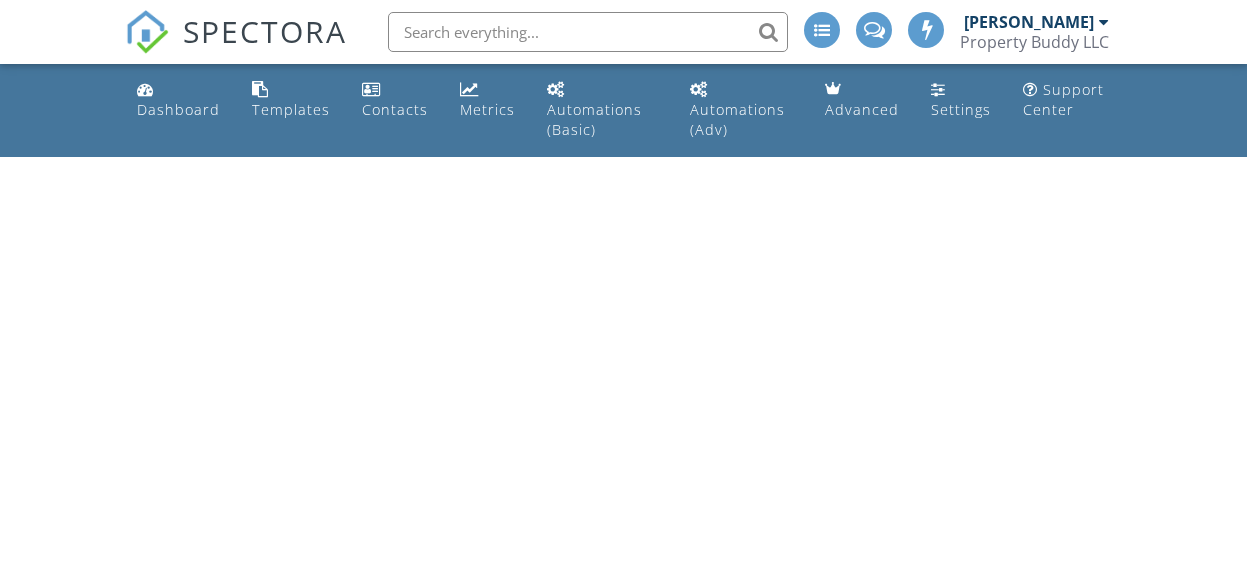 scroll, scrollTop: 0, scrollLeft: 0, axis: both 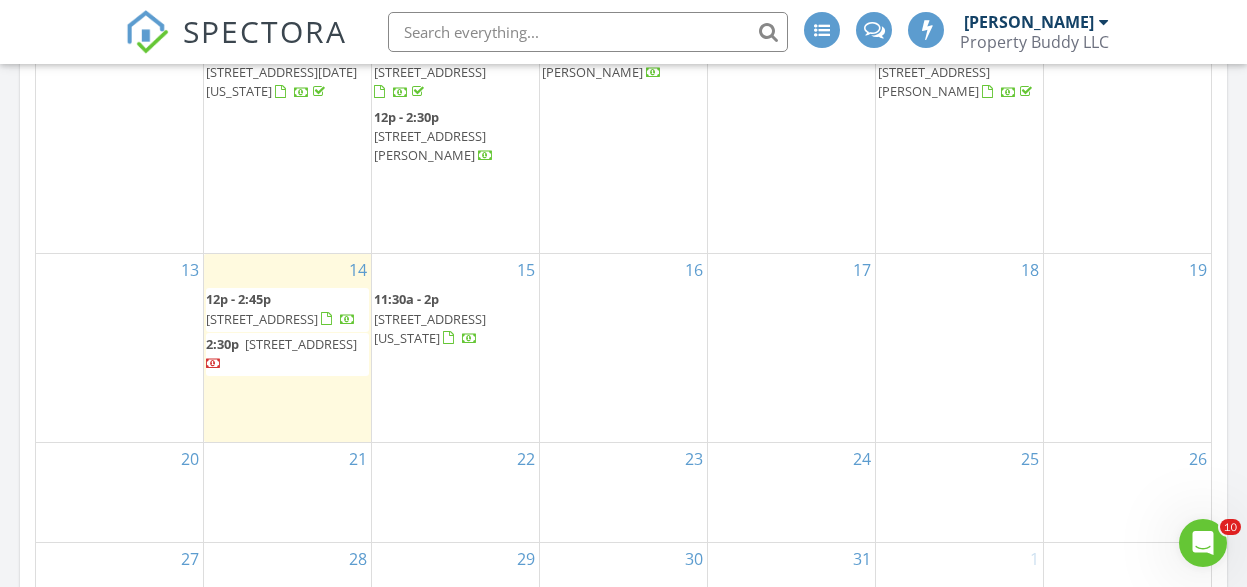 click on "[STREET_ADDRESS]" at bounding box center (262, 319) 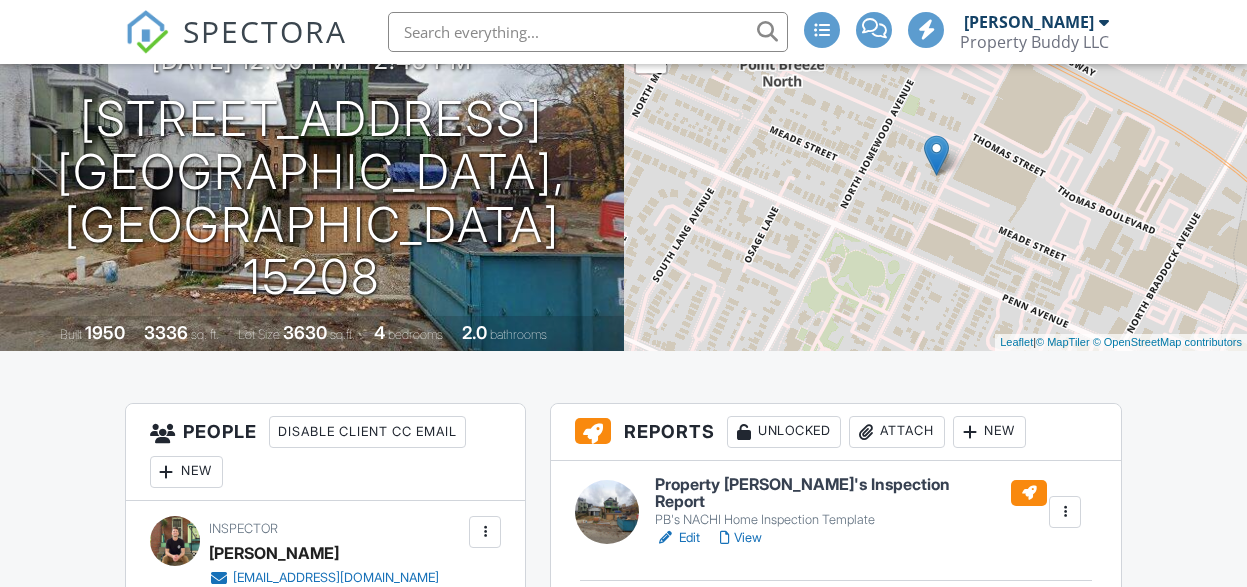 scroll, scrollTop: 508, scrollLeft: 0, axis: vertical 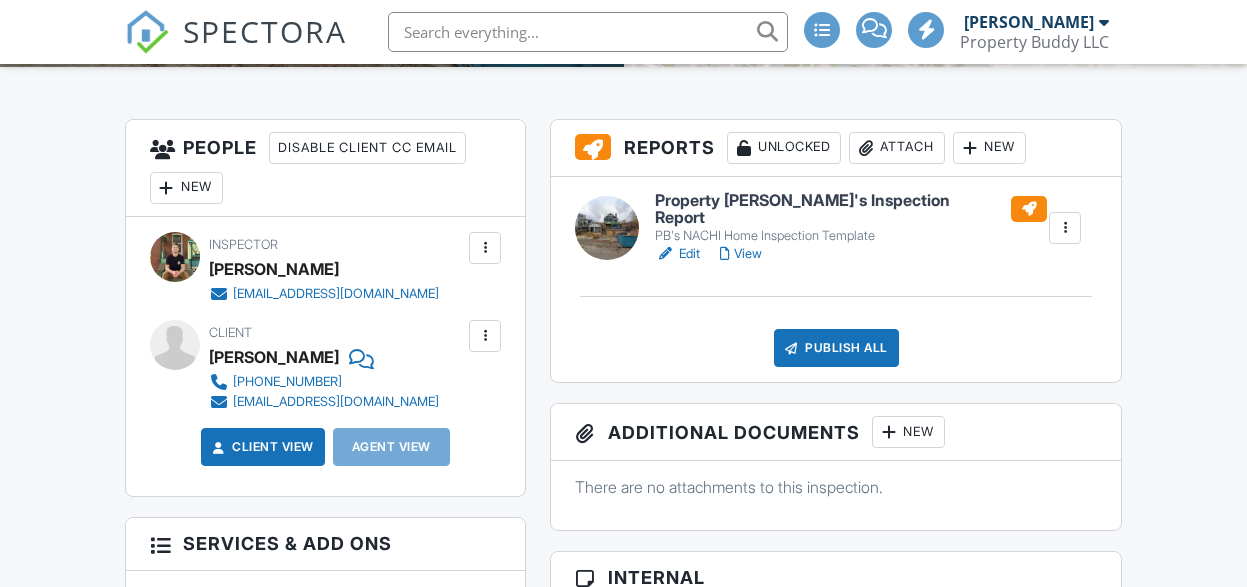 click at bounding box center [1065, 228] 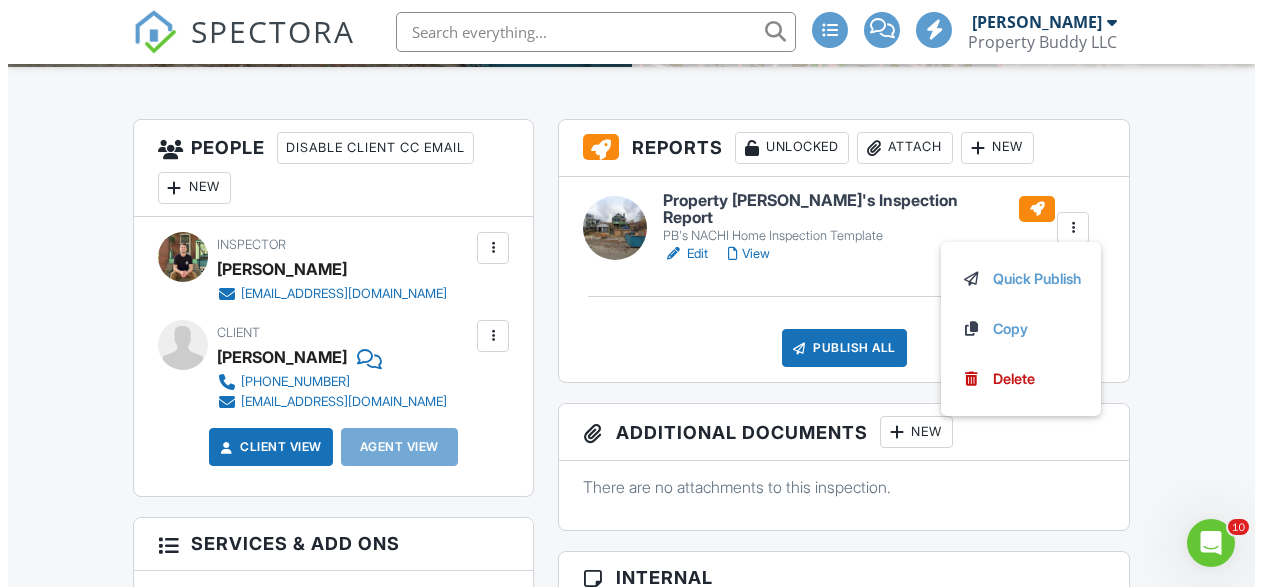 scroll, scrollTop: 0, scrollLeft: 0, axis: both 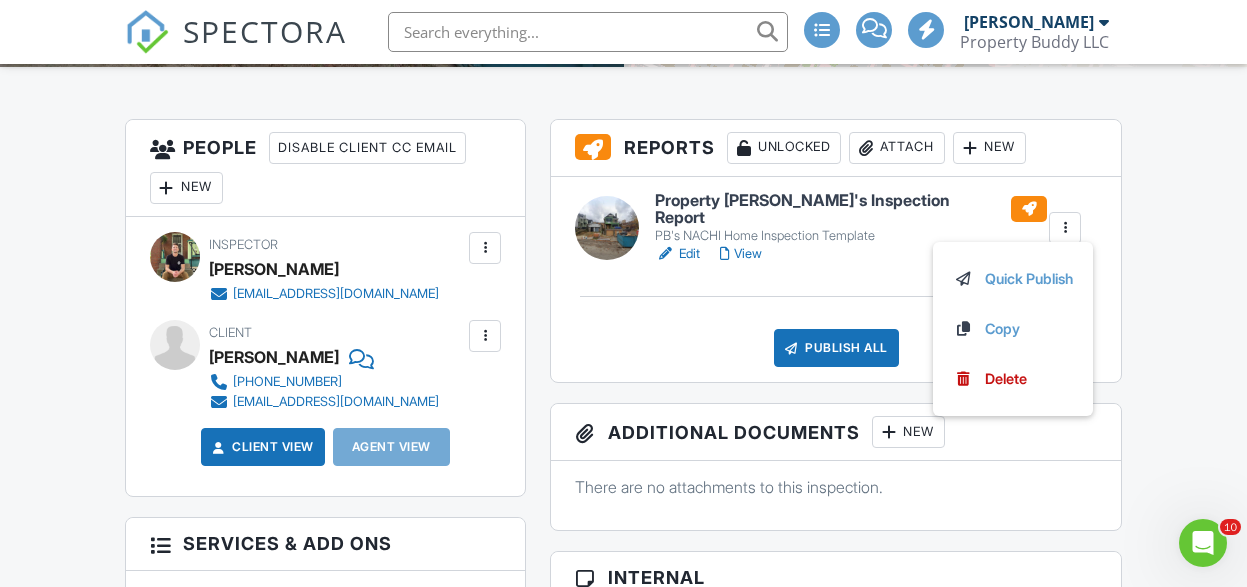 click on "Dashboard
Templates
Contacts
Metrics
Automations (Basic)
Automations (Adv)
Advanced
Settings
Support Center
Inspection Details
Client View
More
Property Details
Reschedule
Reorder / Copy
Share
Cancel
Delete
Print Order
Convert to V9
View Change Log
07/14/2025 12:00 pm
- 2:45 pm
211 N Lexington St
Pittsburgh, PA 15208
Built
1950
3336
sq. ft.
Lot Size
3630
sq.ft.
4
bedrooms
2.0
bathrooms
+ − Leaflet  |  © MapTiler   © OpenStreetMap contributors
All emails and texts are disabled for this inspection!
Turn on emails and texts
Turn on and Requeue Notifications
Reports
Unlocked
Attach
New
Edit
View" at bounding box center (623, 928) 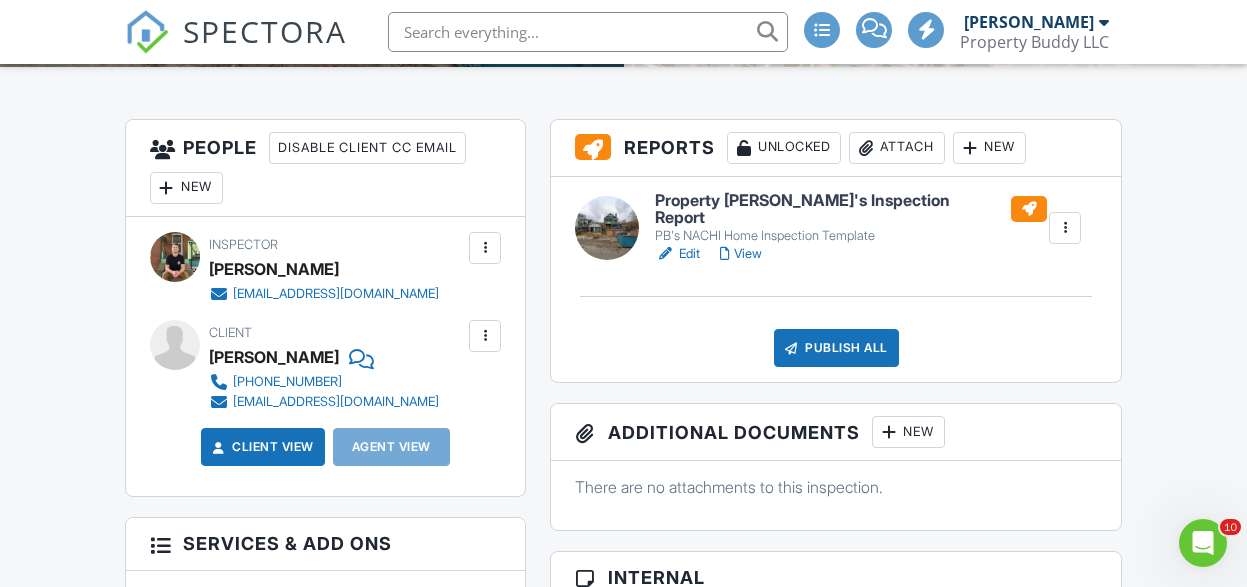 click on "New" at bounding box center [989, 148] 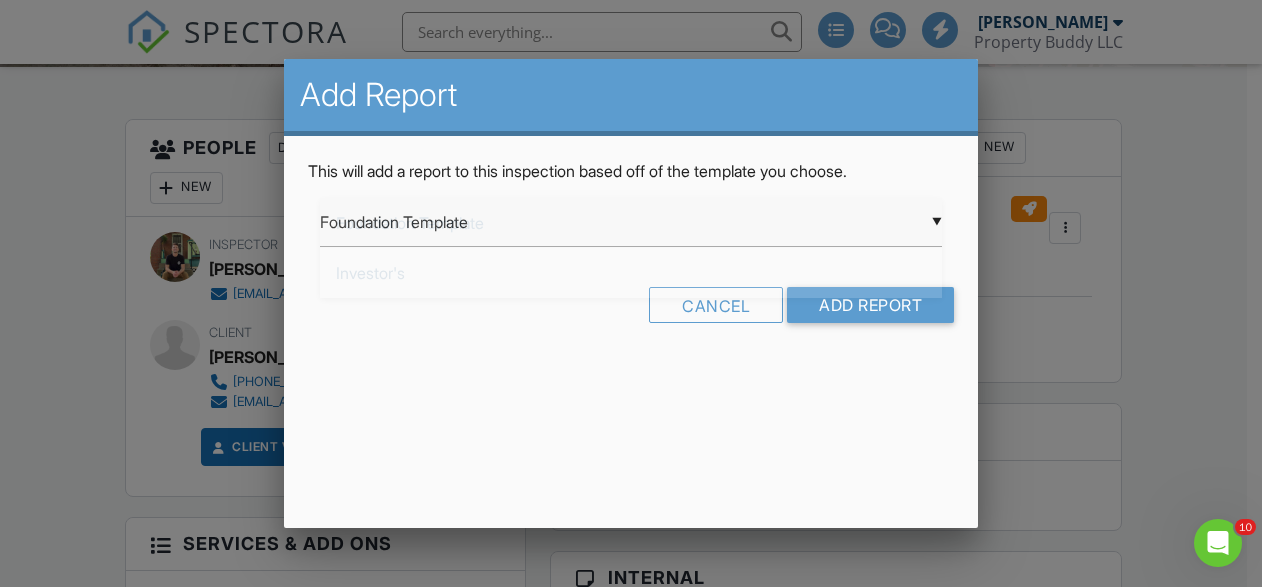 click on "▼ Foundation Template Foundation Template Investor's PB's NACHI Home Inspection Template RCS SITE INSPECTION Residential Template Room-by-Room Residential Template SOW Quality Inspection 4-Point Insurance Inspection Form Investor Inspection Pre-Drywall Template  ProBuddy Pre-Drywall Template  Solar Site Inspection Wood Destroying Organism Report (NPMA-33 From) Foundation Template
Investor's
PB's NACHI Home Inspection Template
RCS SITE INSPECTION
Residential Template
Room-by-Room Residential Template
SOW Quality Inspection
4-Point Insurance Inspection Form
Investor Inspection
Pre-Drywall Template
ProBuddy Pre-Drywall Template
Solar Site Inspection
Wood Destroying Organism Report (NPMA-33 From)" at bounding box center (631, 222) 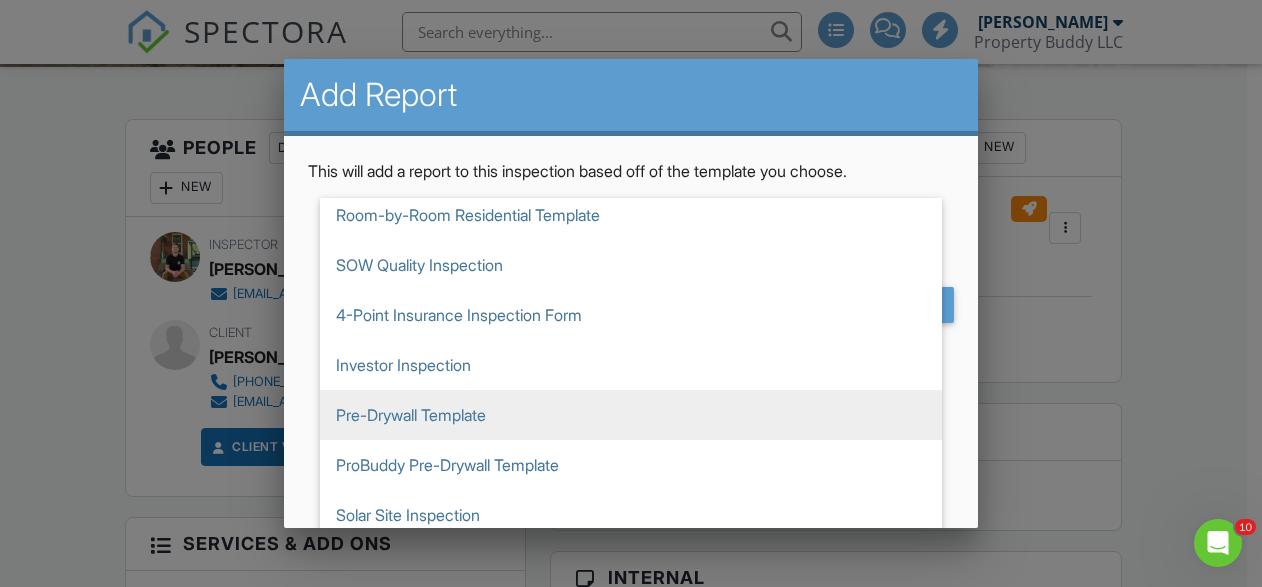 scroll, scrollTop: 261, scrollLeft: 0, axis: vertical 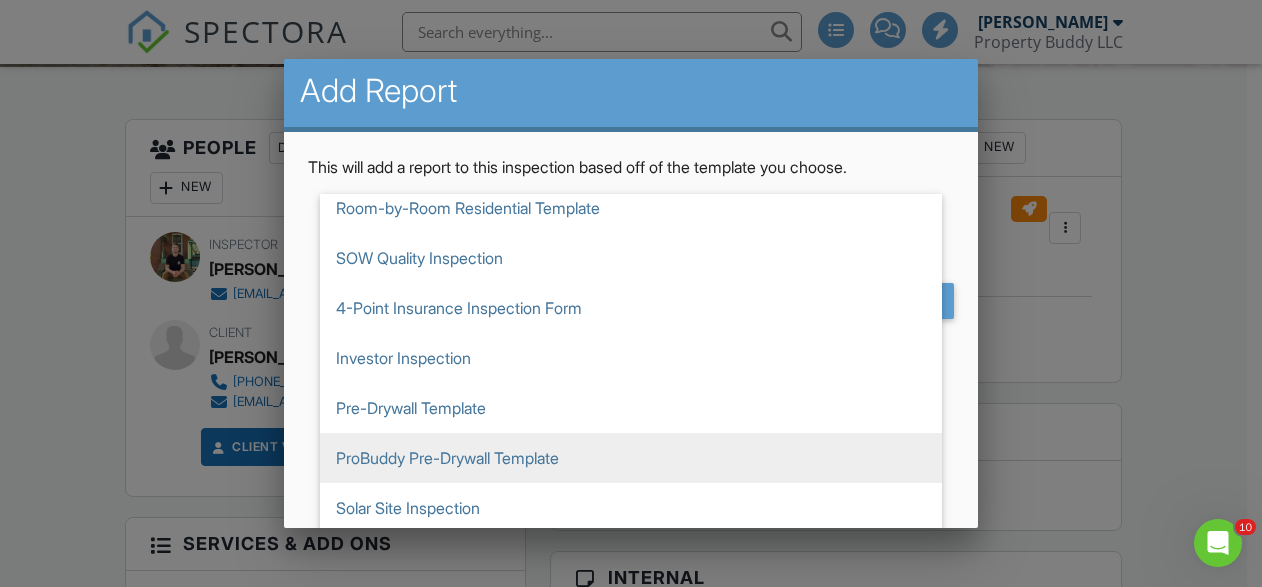 click on "ProBuddy Pre-Drywall Template" at bounding box center [631, 458] 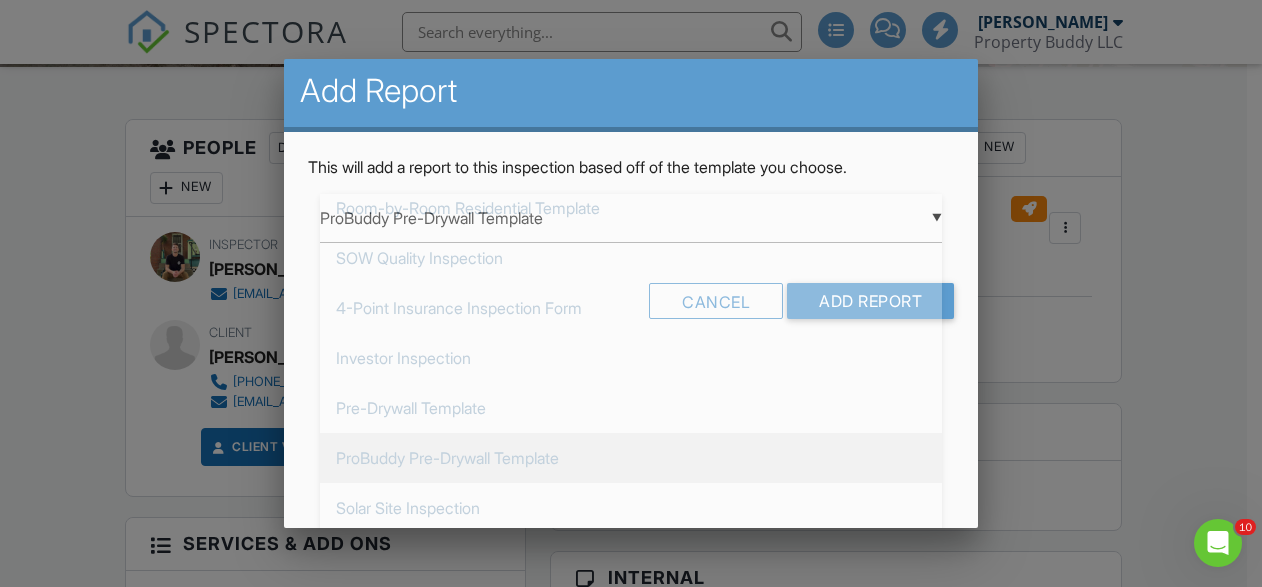 scroll, scrollTop: 0, scrollLeft: 0, axis: both 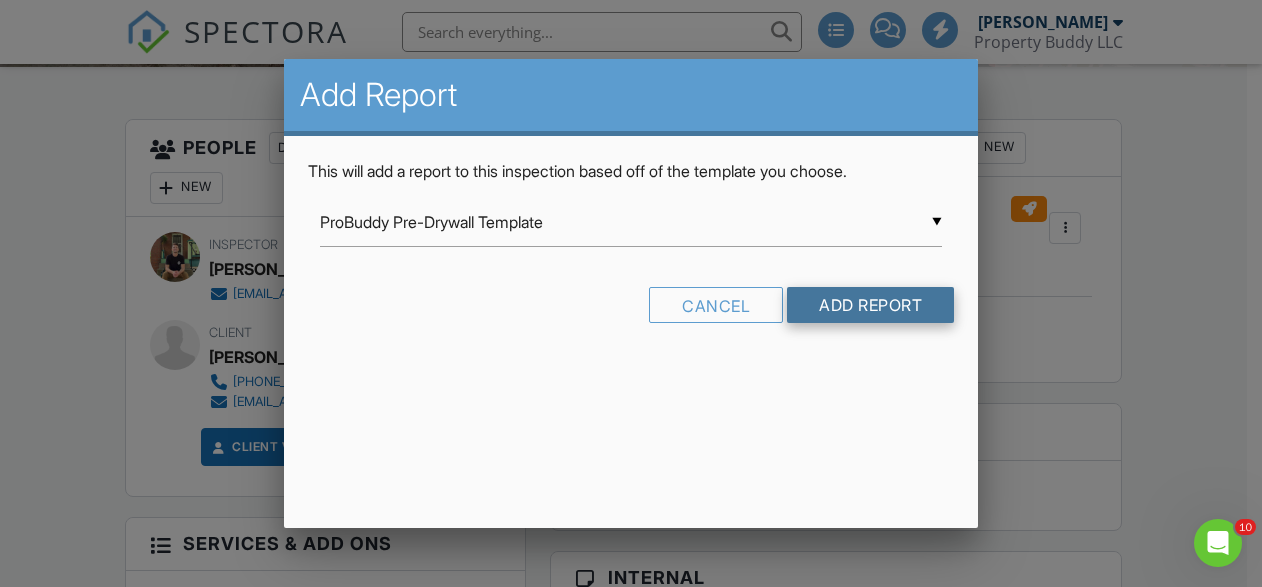 click on "Add Report" at bounding box center [870, 305] 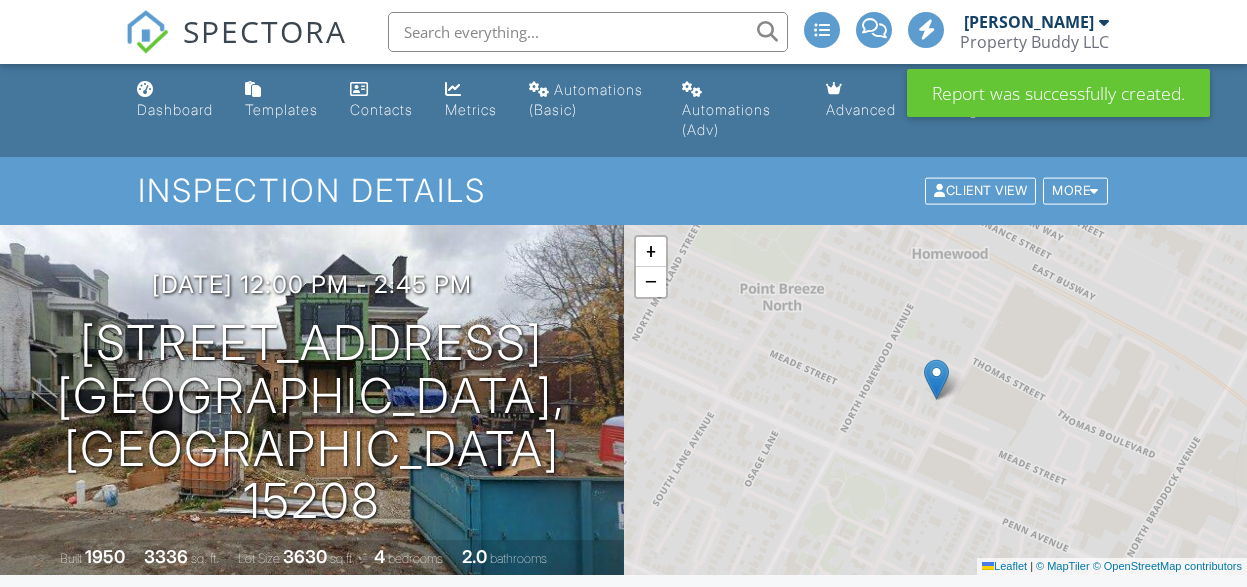 scroll, scrollTop: 0, scrollLeft: 0, axis: both 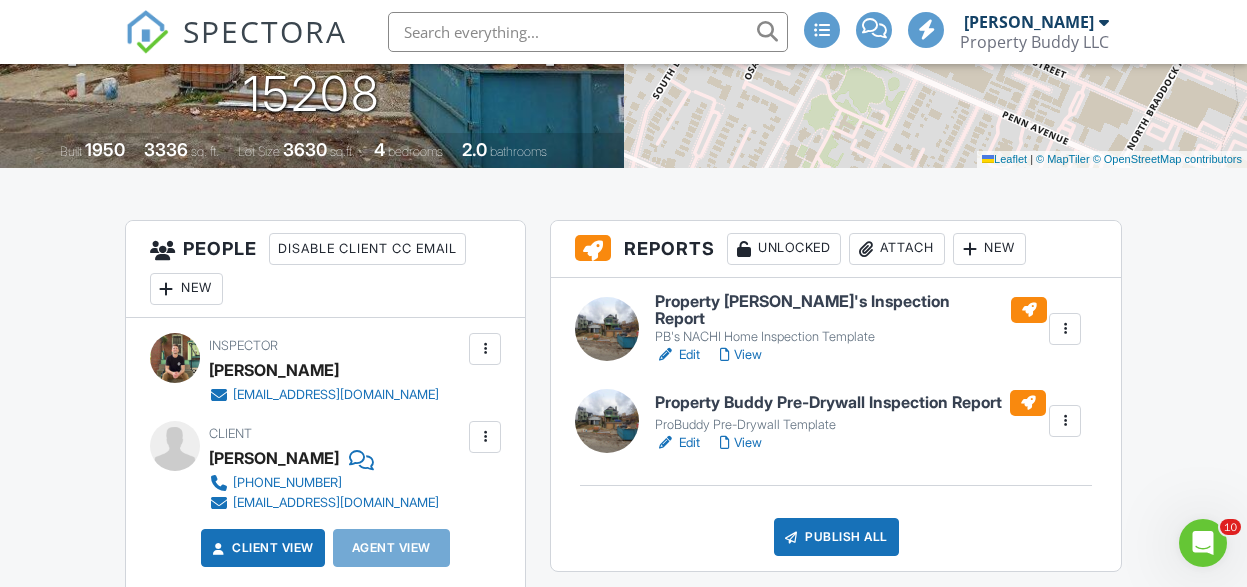 click at bounding box center (1065, 329) 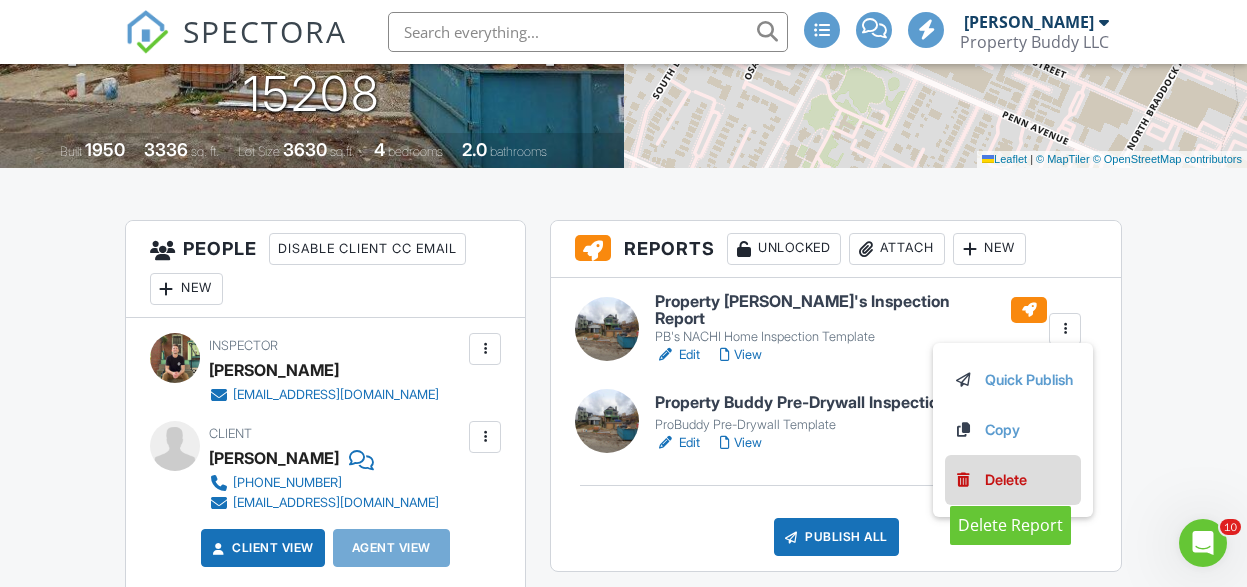 click on "Delete" at bounding box center (1006, 480) 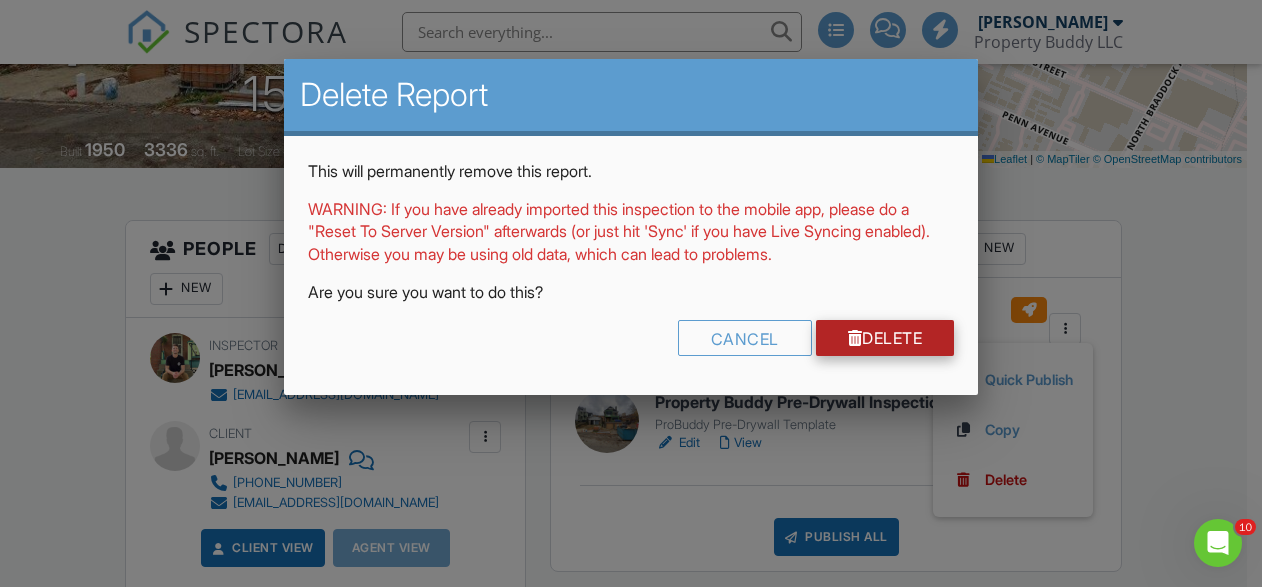 click on "Delete" at bounding box center (885, 338) 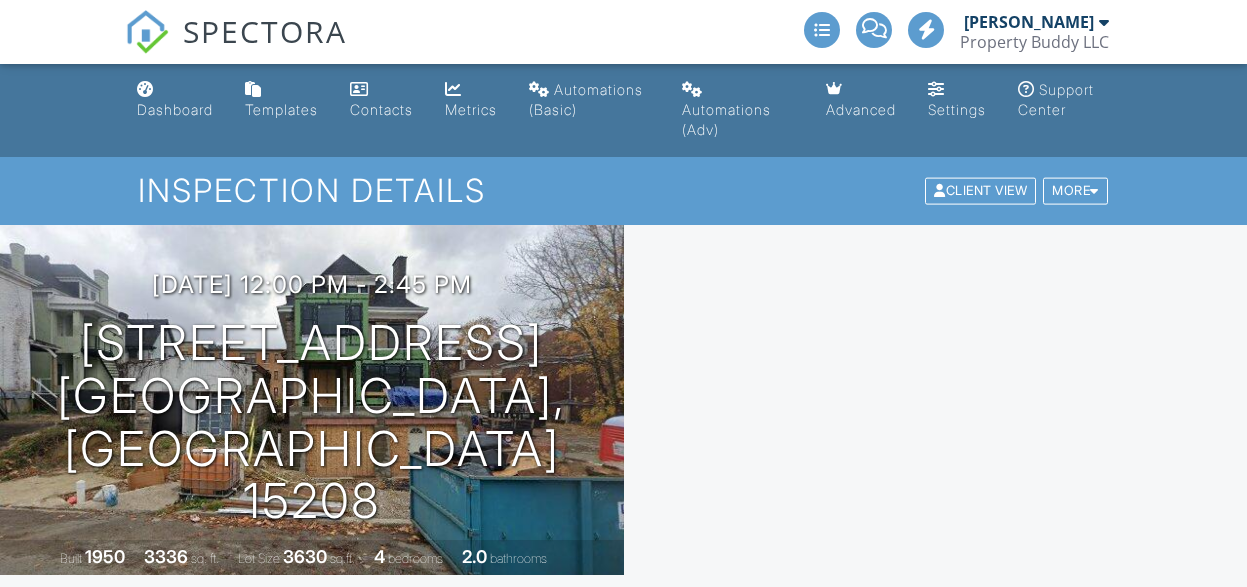 scroll, scrollTop: 0, scrollLeft: 0, axis: both 